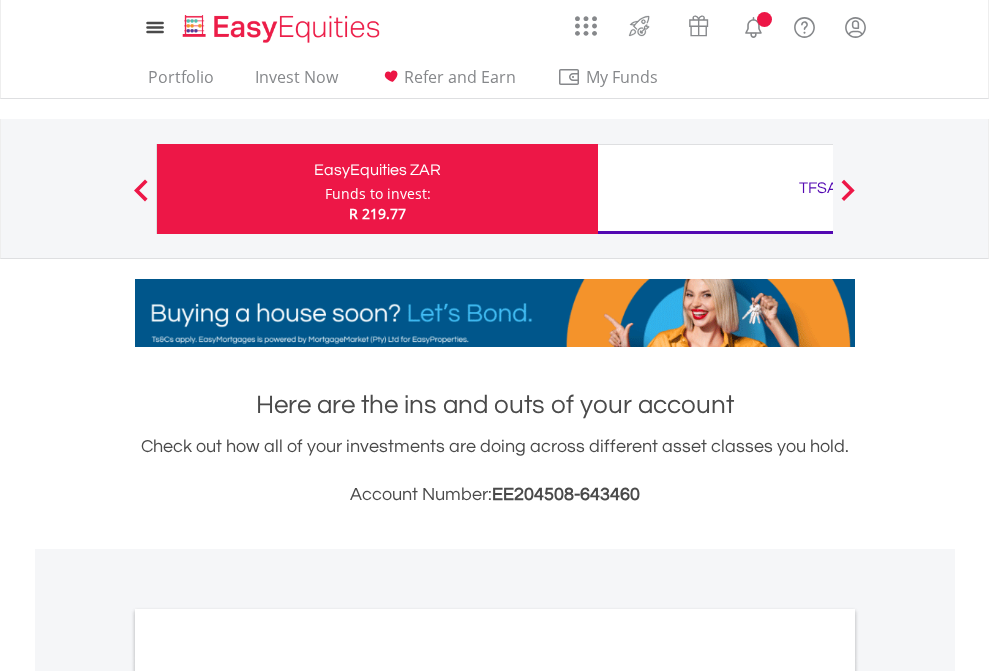 scroll, scrollTop: 0, scrollLeft: 0, axis: both 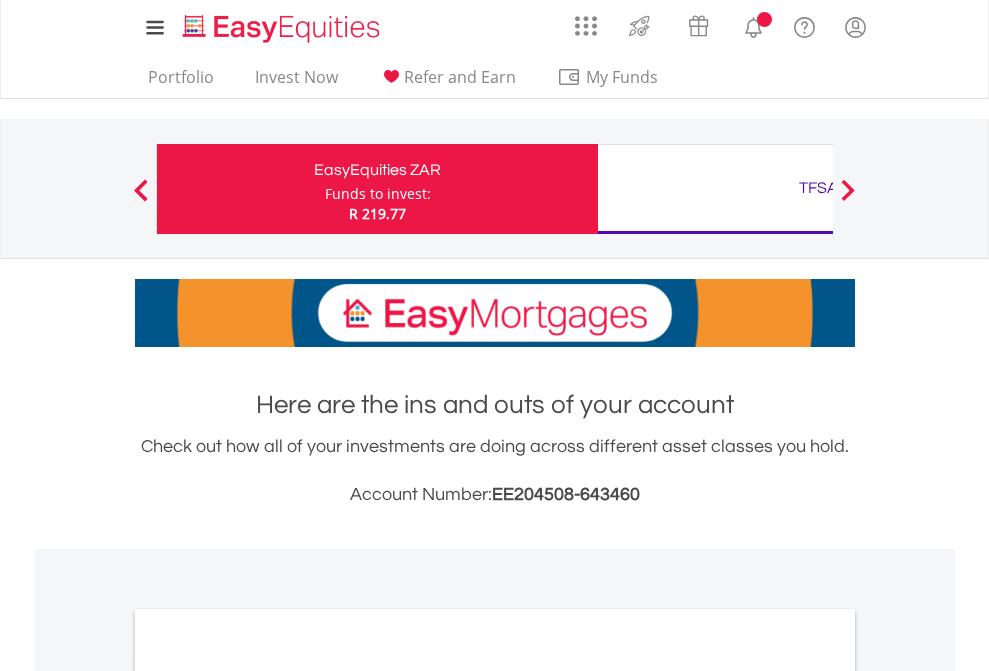 click on "Funds to invest:" at bounding box center (378, 194) 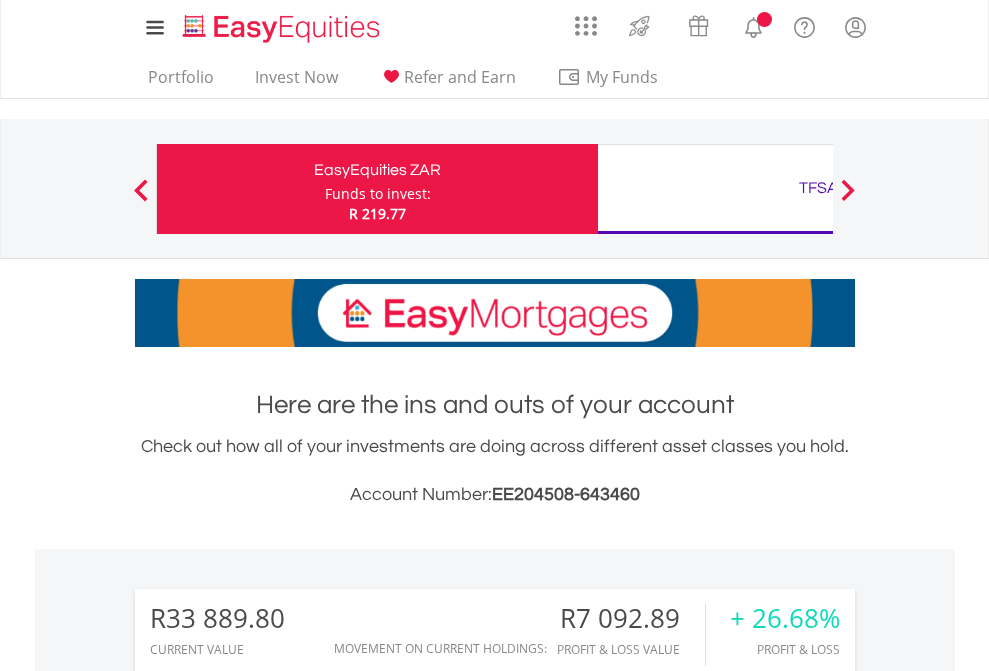 scroll, scrollTop: 671, scrollLeft: 0, axis: vertical 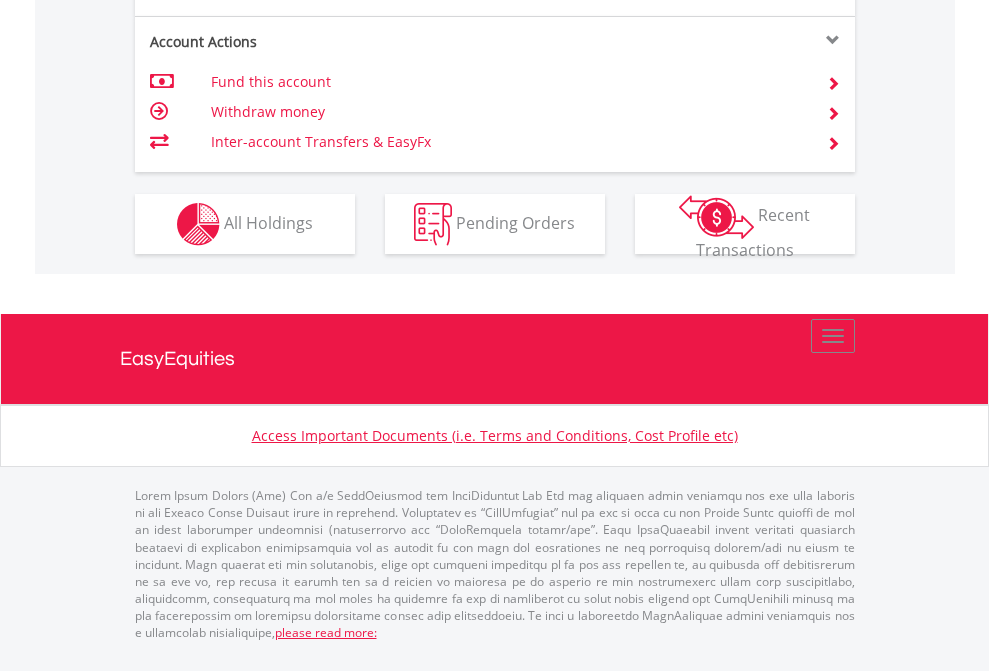 click on "Investment types" at bounding box center [706, -337] 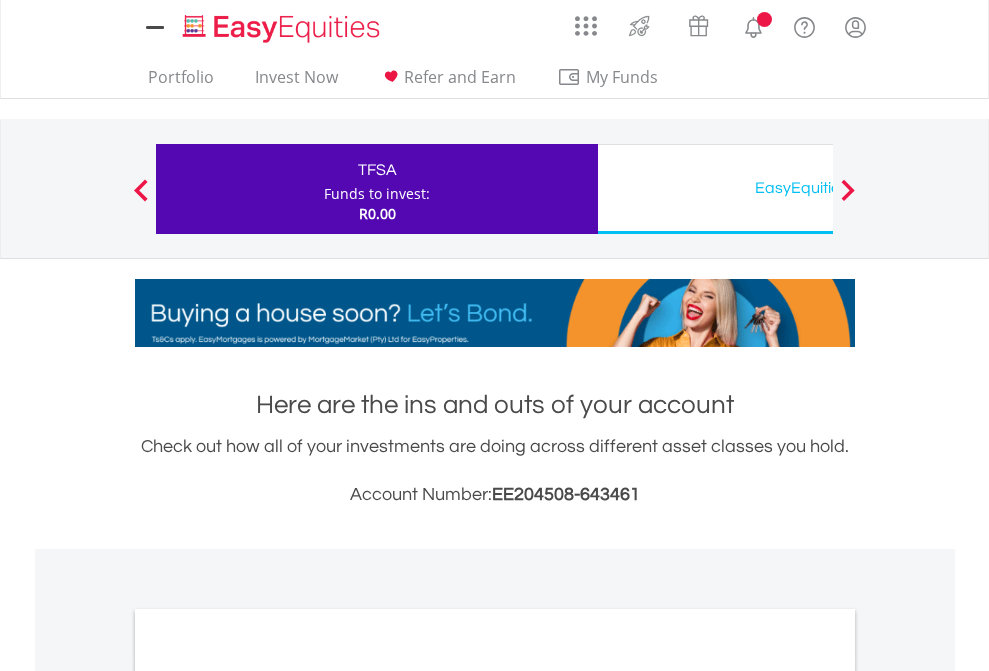 scroll, scrollTop: 0, scrollLeft: 0, axis: both 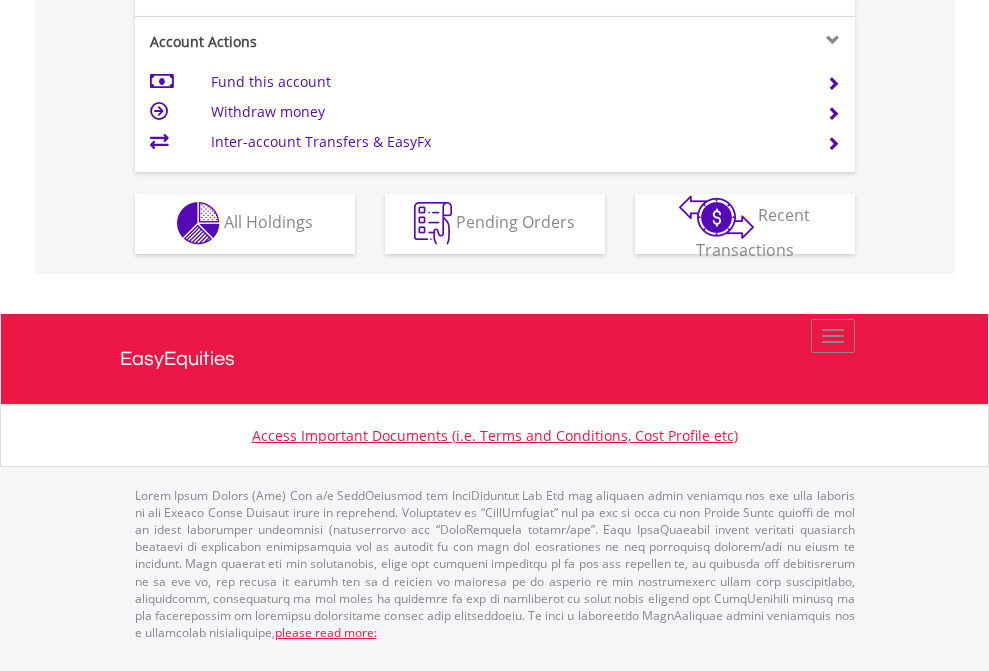 click on "Investment types" at bounding box center [706, -353] 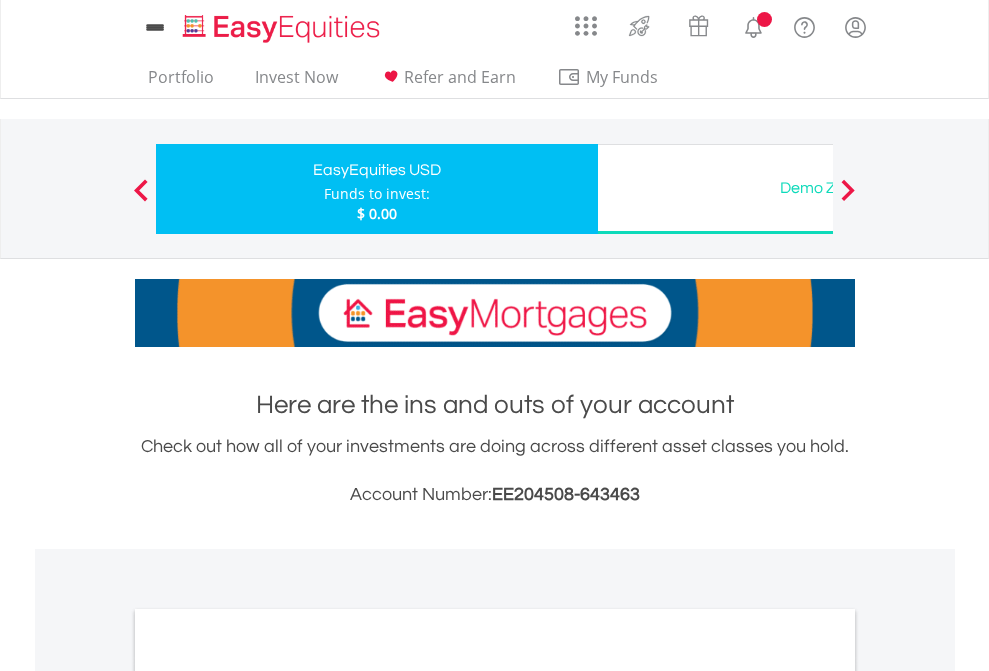scroll, scrollTop: 0, scrollLeft: 0, axis: both 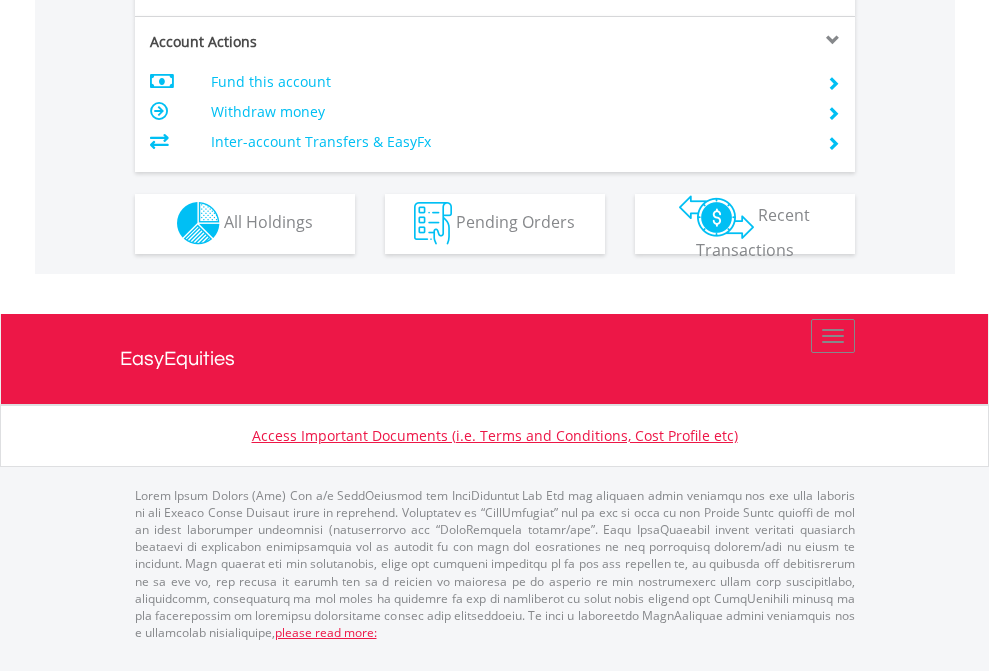 click on "Investment types" at bounding box center (706, -353) 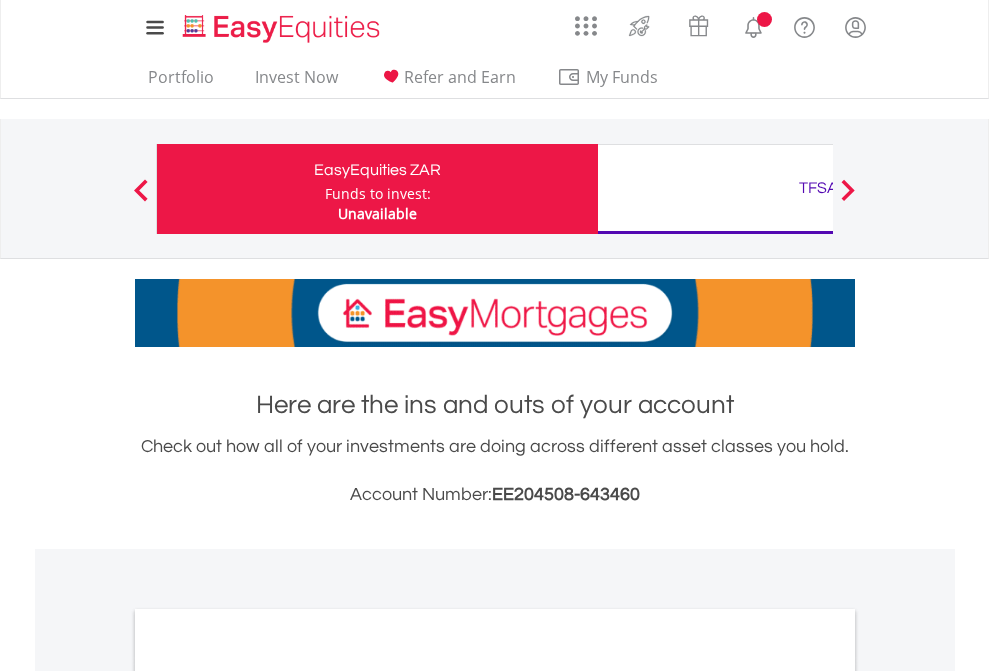 scroll, scrollTop: 0, scrollLeft: 0, axis: both 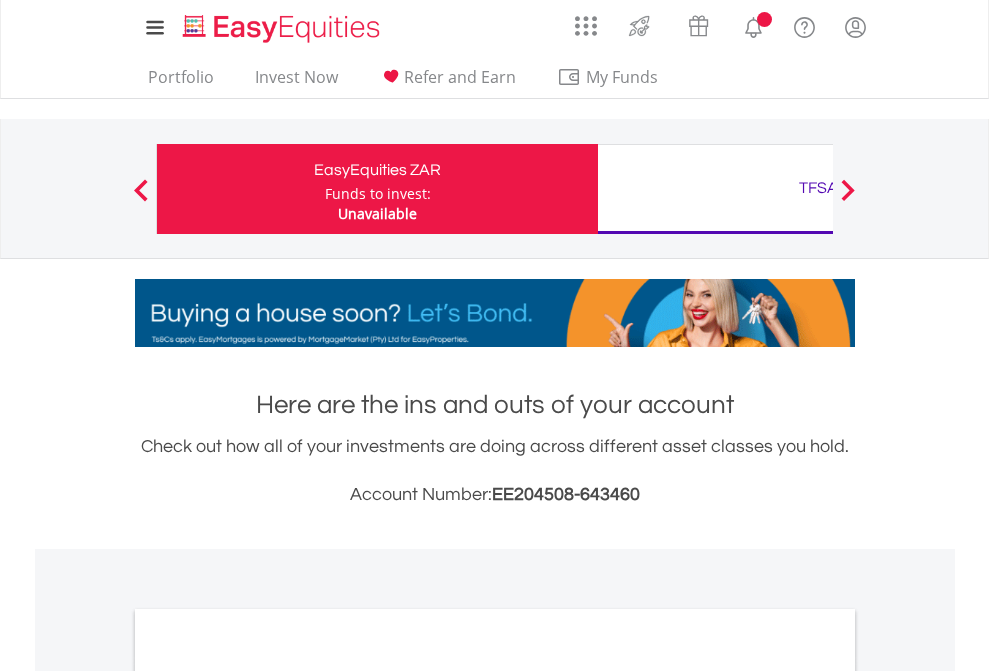 click on "All Holdings" at bounding box center [268, 1096] 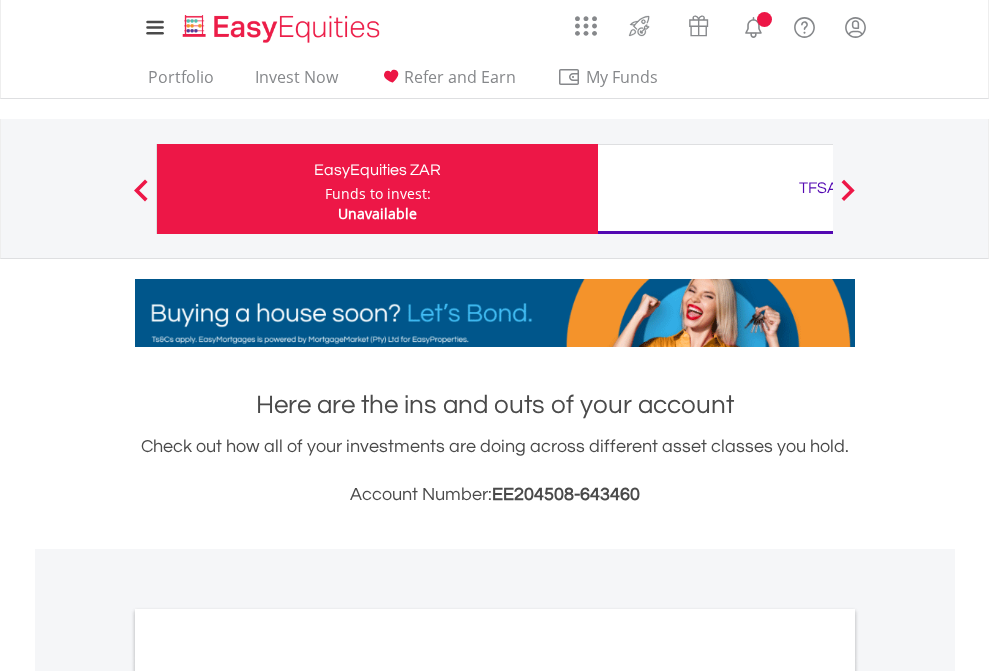 scroll, scrollTop: 1202, scrollLeft: 0, axis: vertical 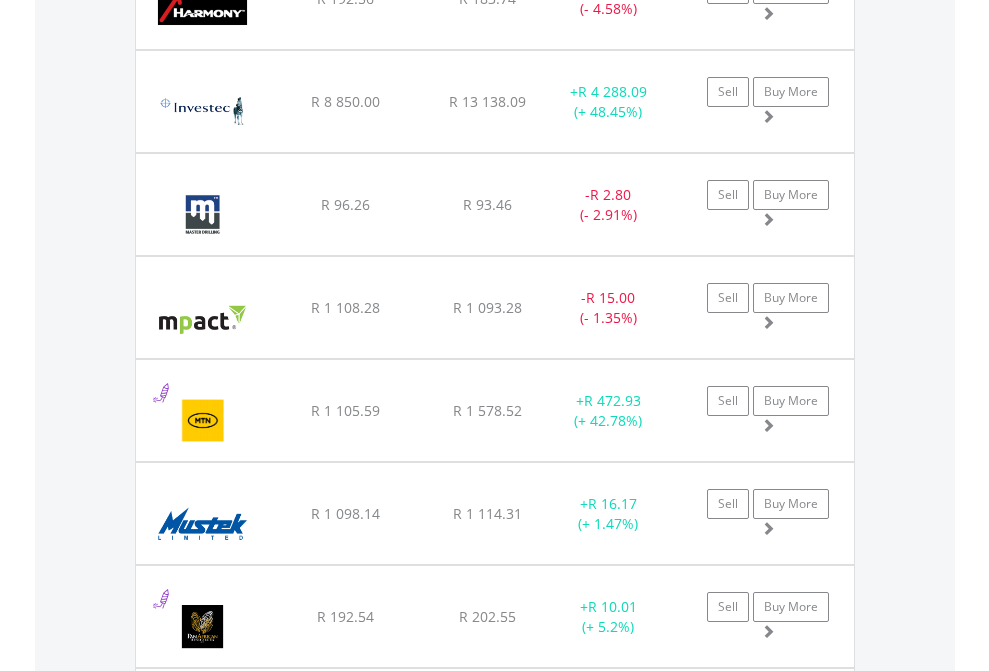 click on "TFSA" at bounding box center (818, -2156) 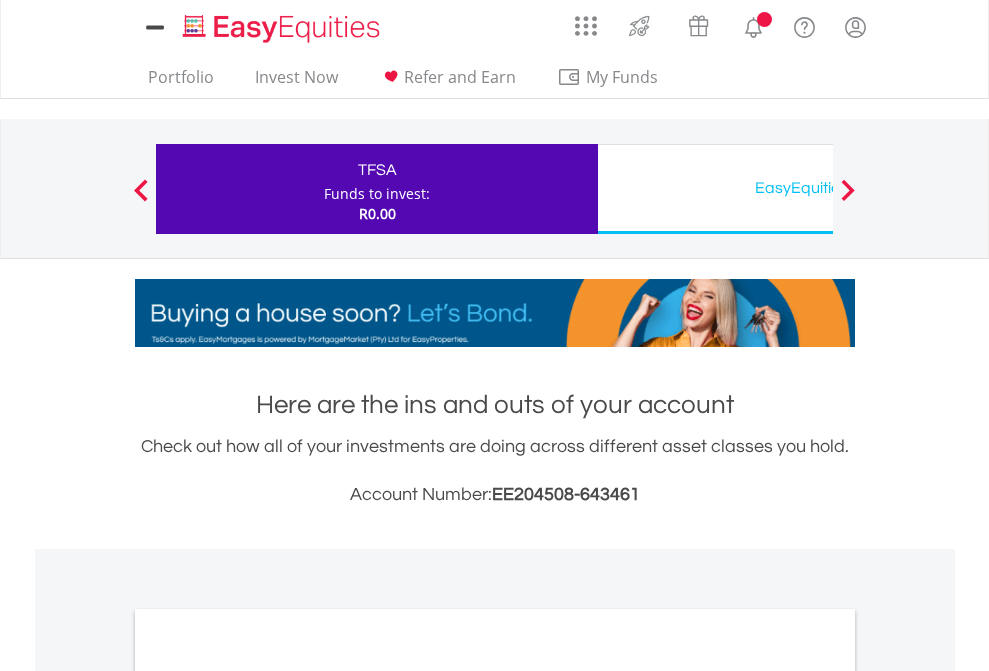 scroll, scrollTop: 0, scrollLeft: 0, axis: both 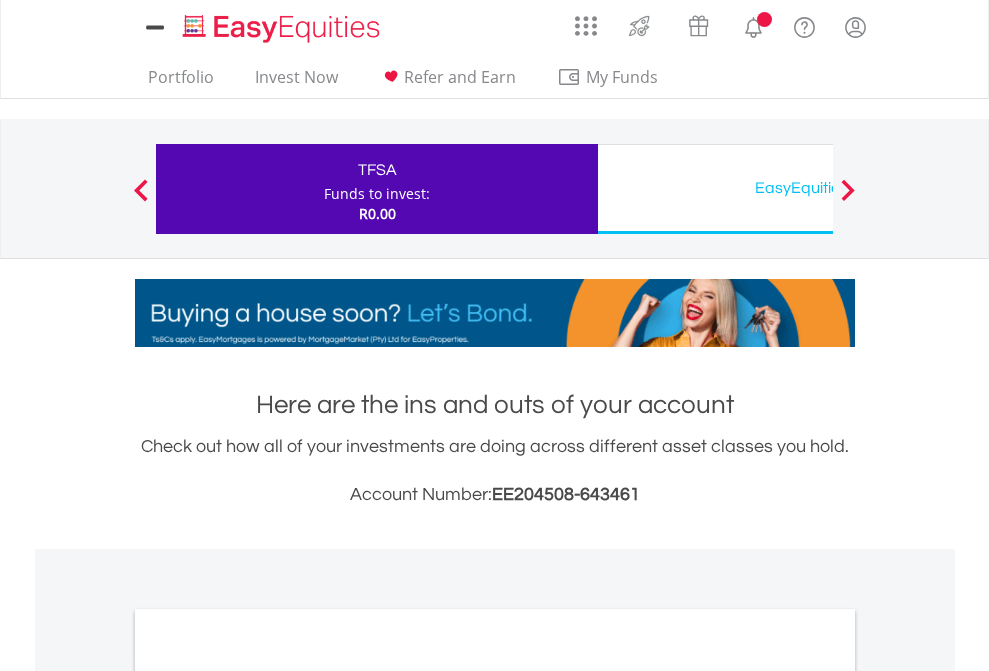 click on "All Holdings" at bounding box center [268, 1096] 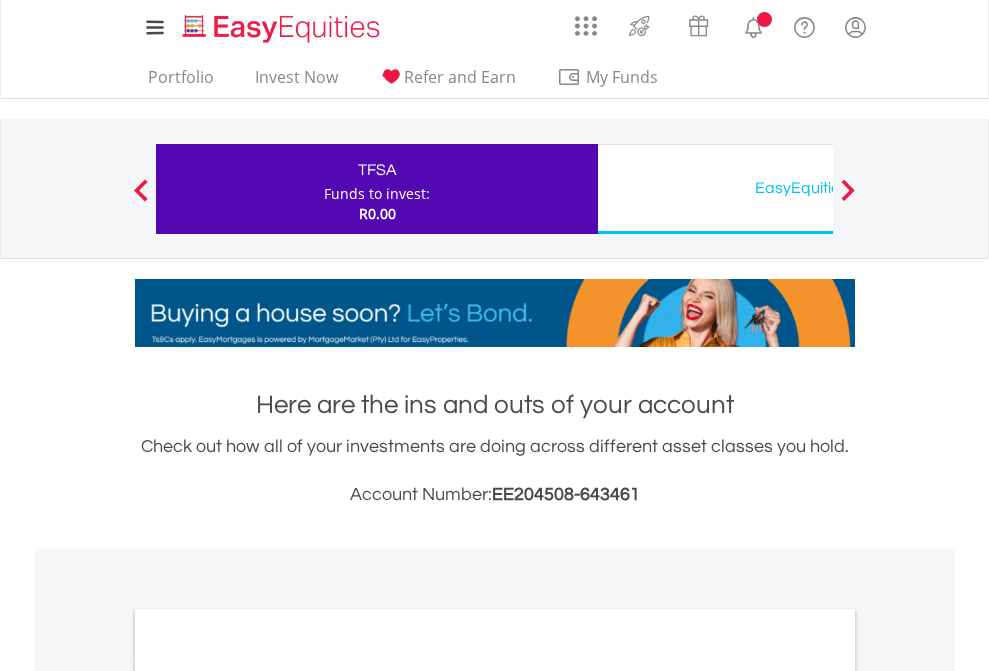 scroll, scrollTop: 1202, scrollLeft: 0, axis: vertical 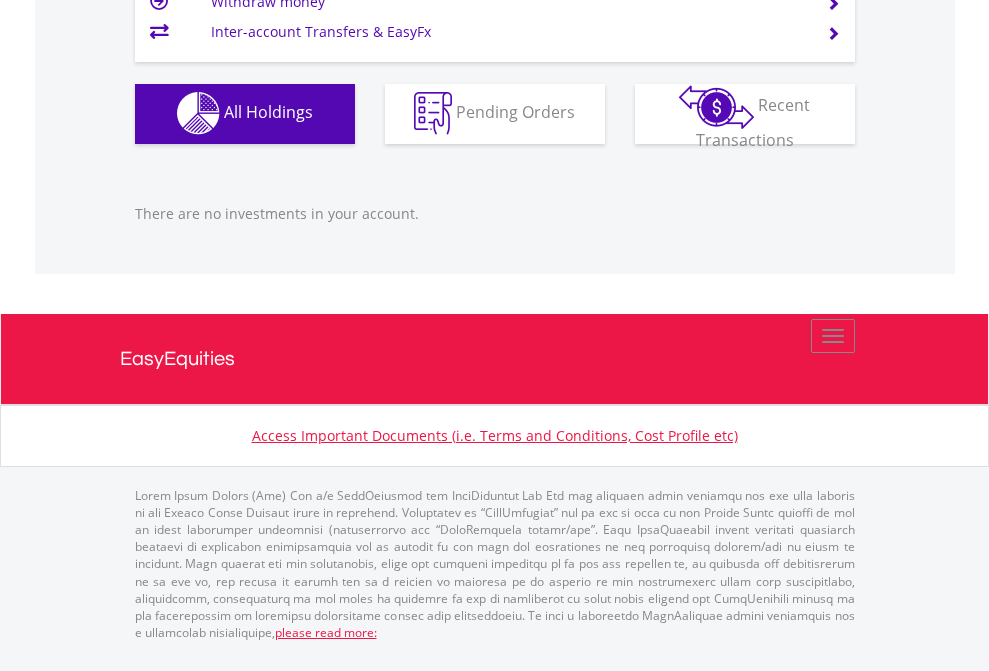 click on "EasyEquities USD" at bounding box center [818, -1142] 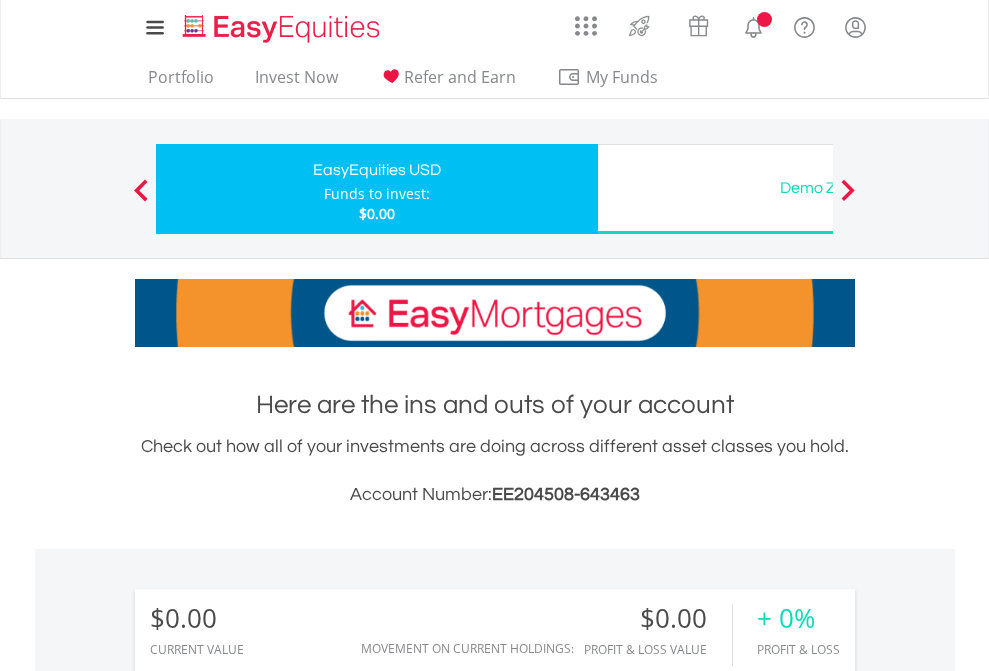 scroll, scrollTop: 1486, scrollLeft: 0, axis: vertical 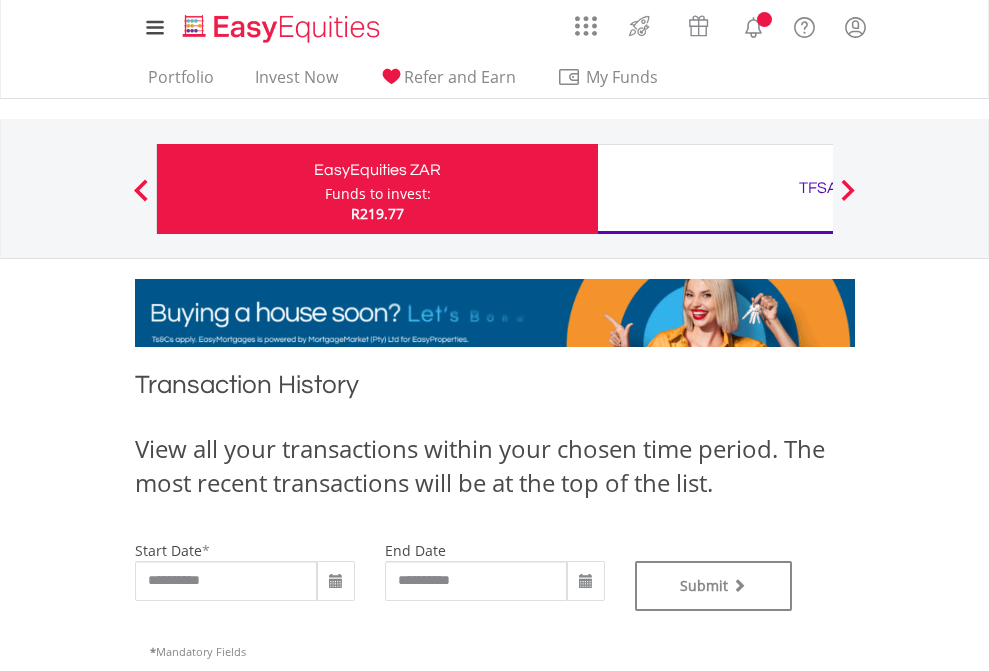 type on "**********" 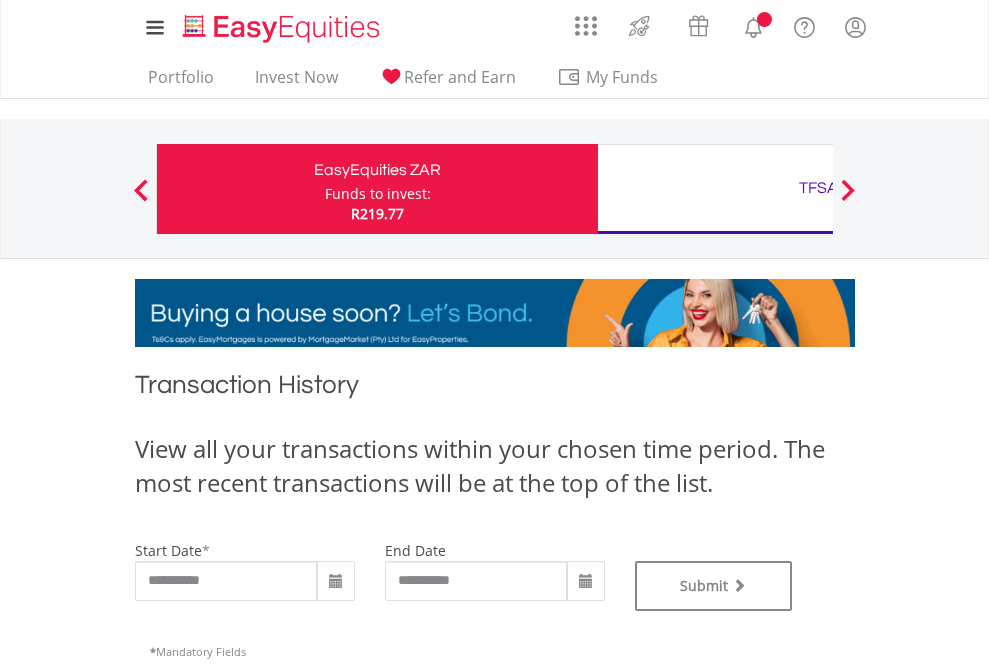 type on "**********" 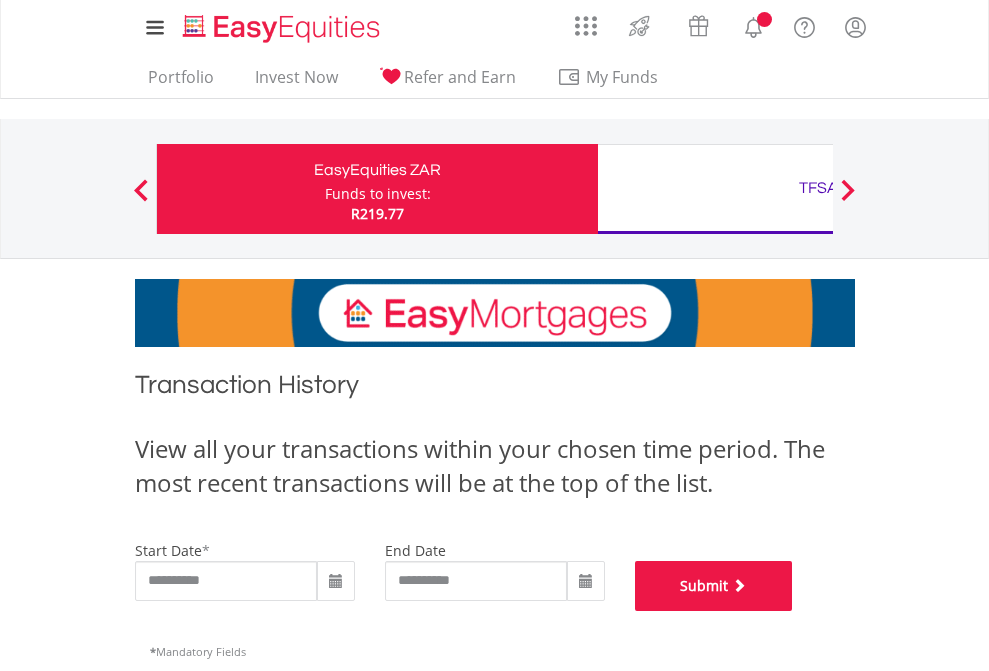 click on "Submit" at bounding box center (714, 586) 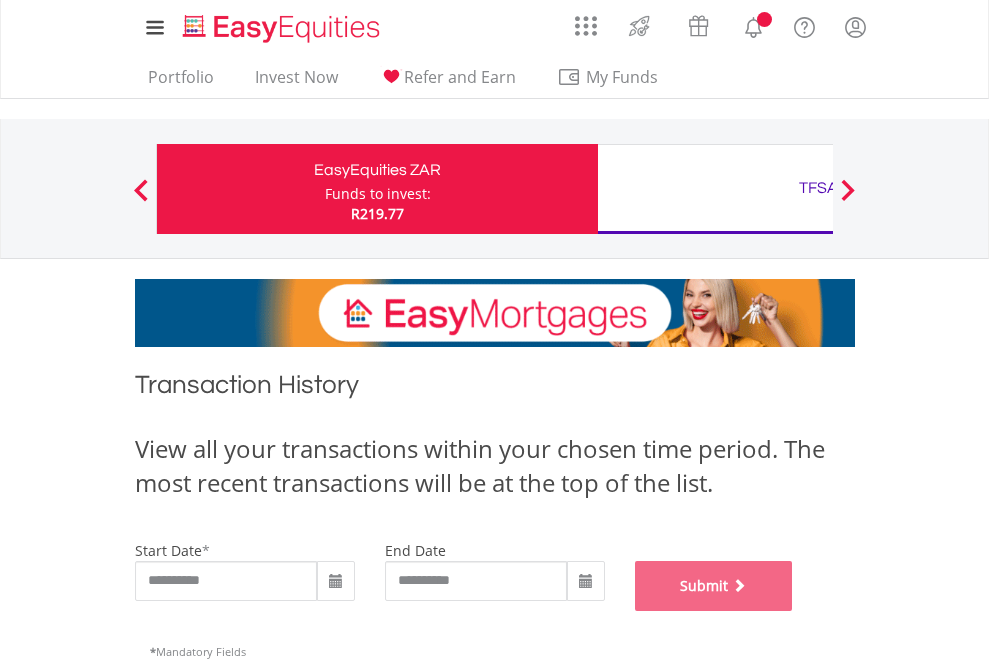 scroll, scrollTop: 811, scrollLeft: 0, axis: vertical 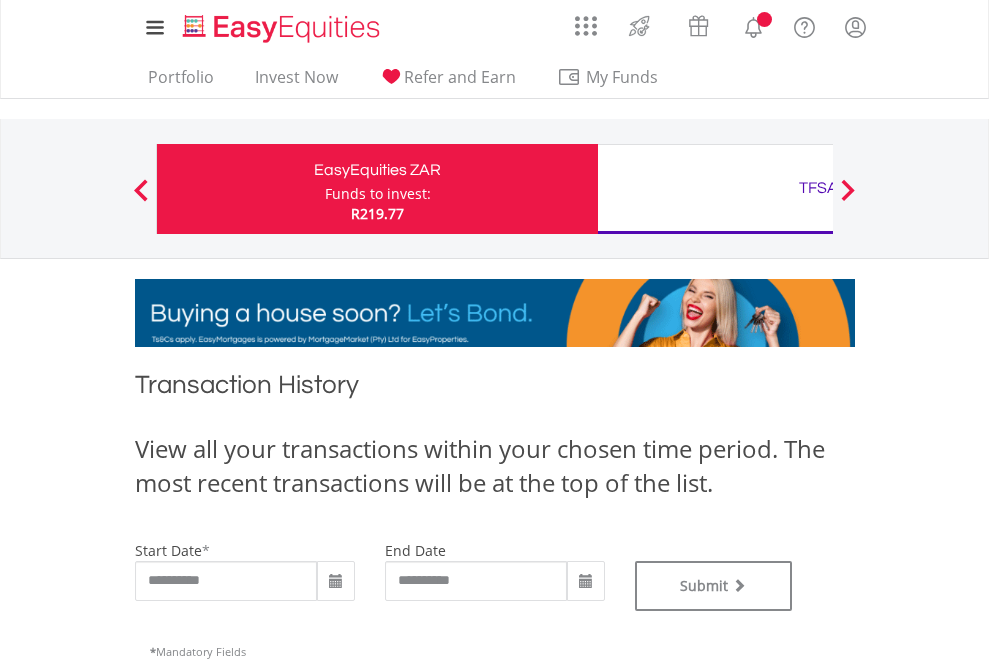 click on "TFSA" at bounding box center (818, 188) 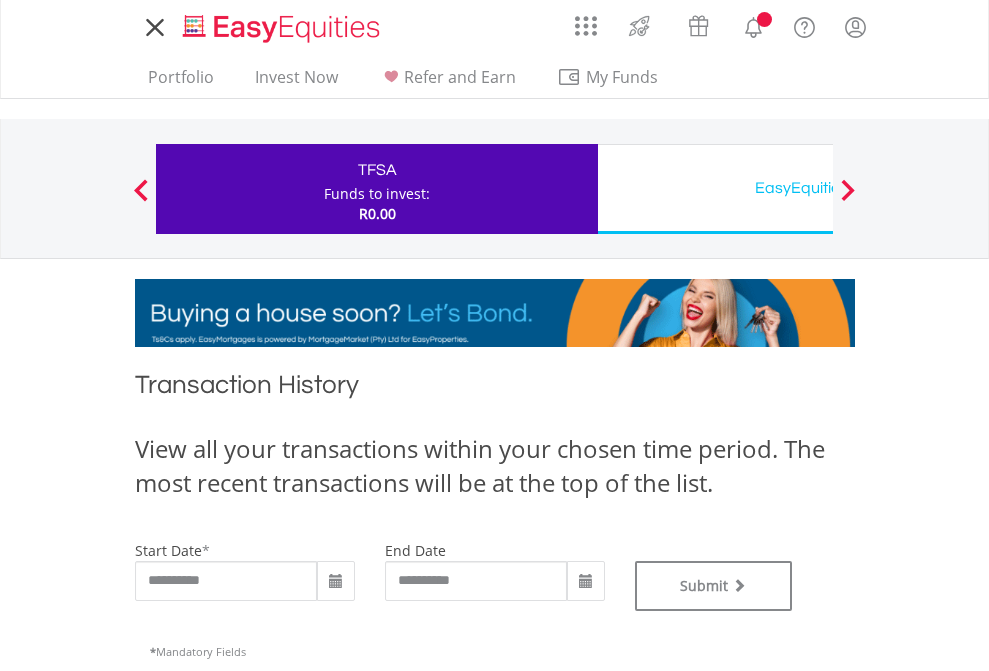 scroll, scrollTop: 0, scrollLeft: 0, axis: both 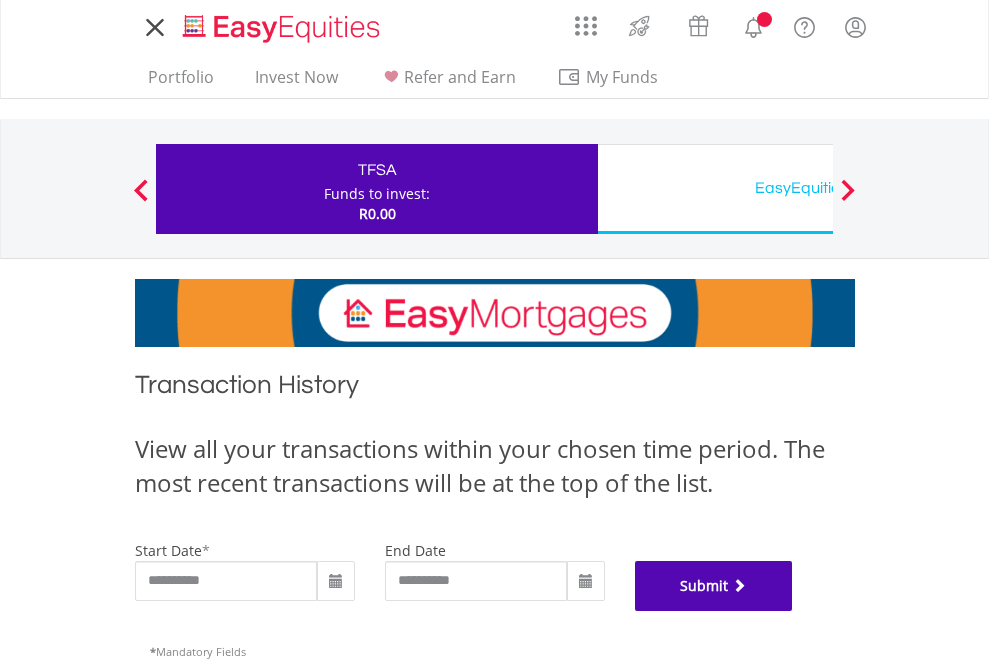 click on "Submit" at bounding box center (714, 586) 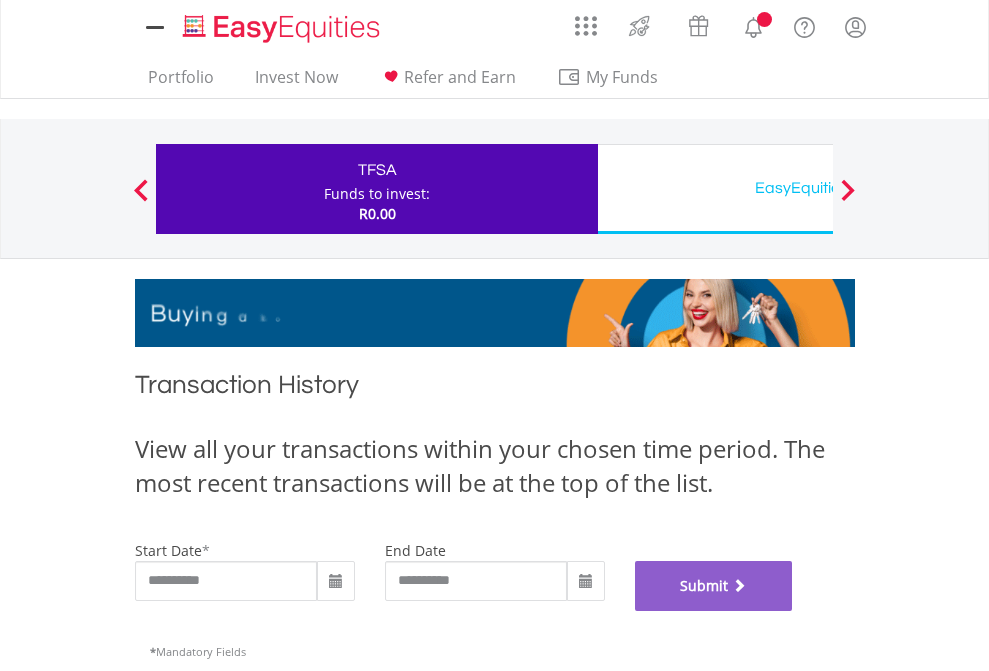 scroll, scrollTop: 811, scrollLeft: 0, axis: vertical 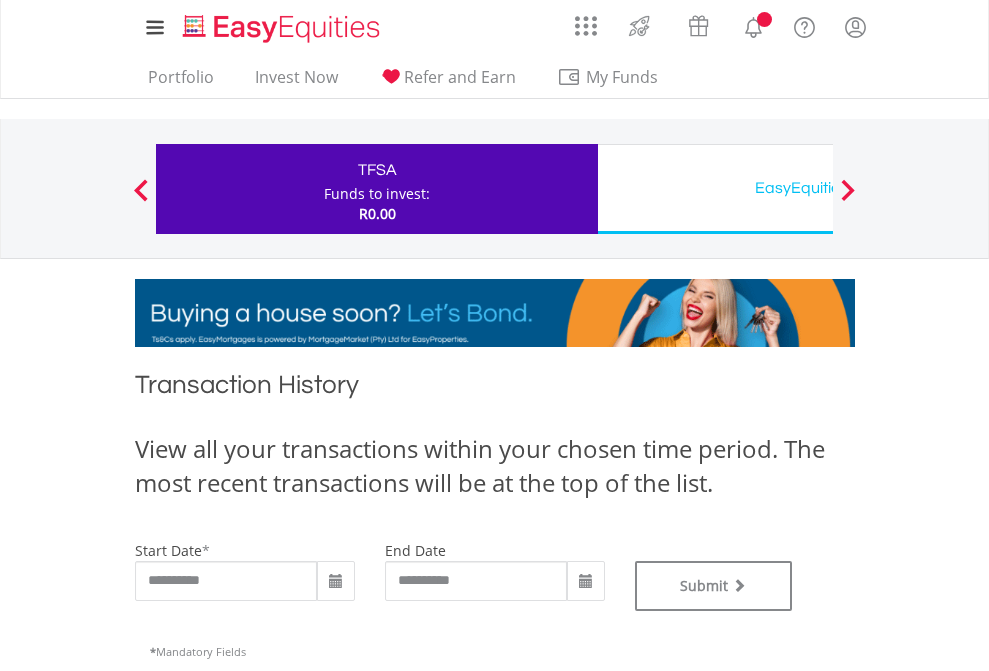 click on "EasyEquities USD" at bounding box center [818, 188] 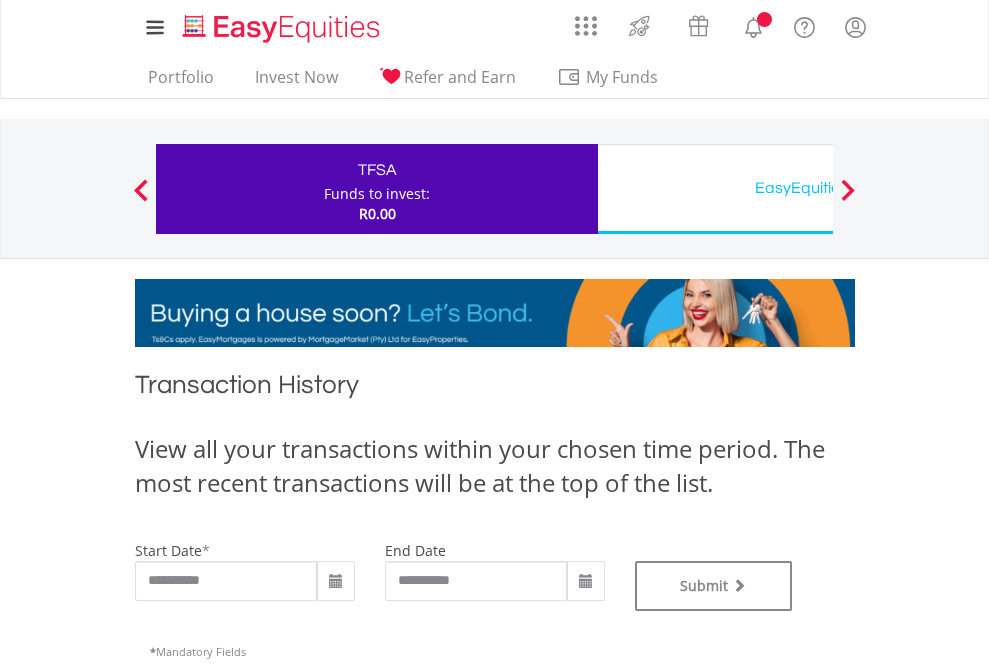 type on "**********" 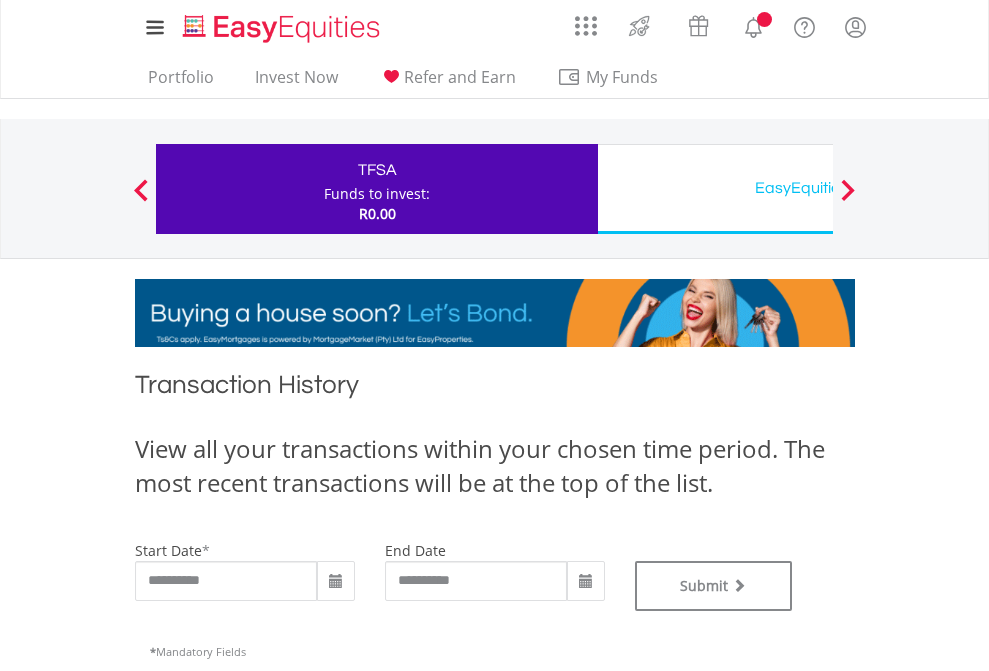 type on "**********" 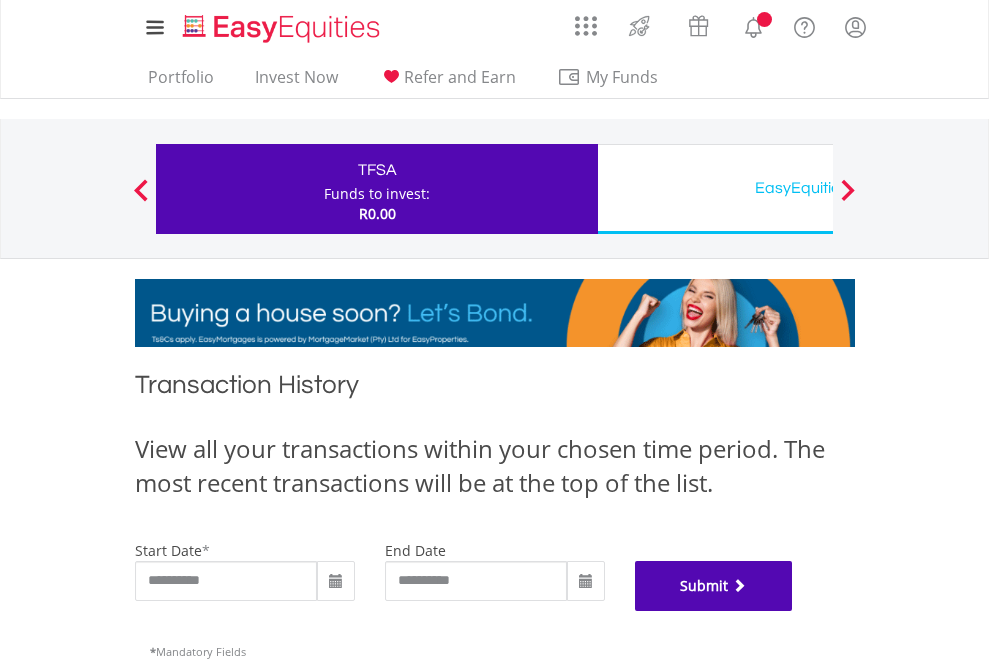 click on "Submit" at bounding box center (714, 586) 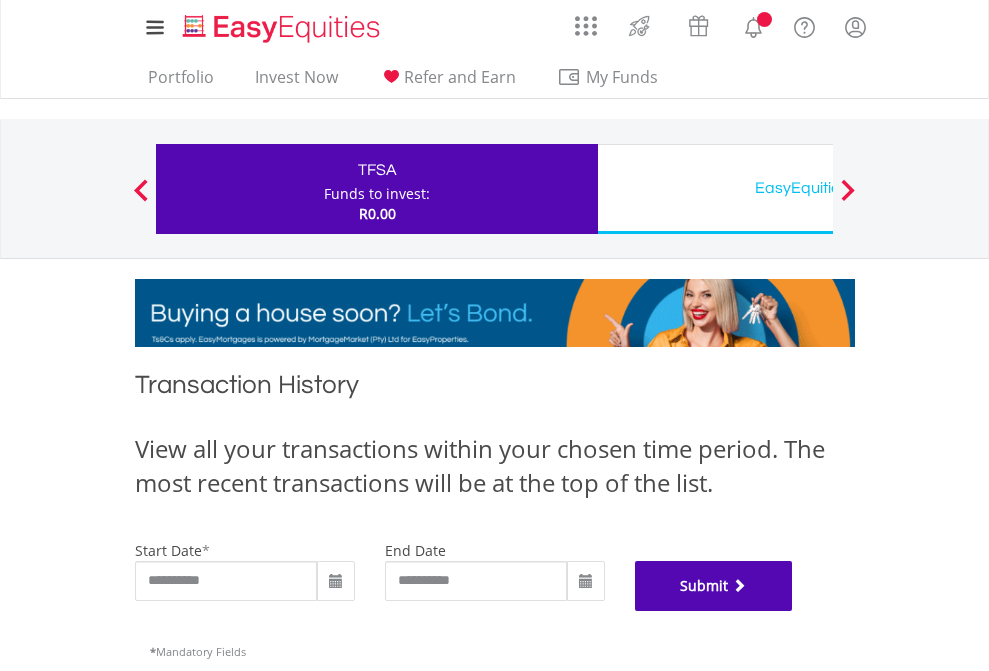 scroll, scrollTop: 811, scrollLeft: 0, axis: vertical 